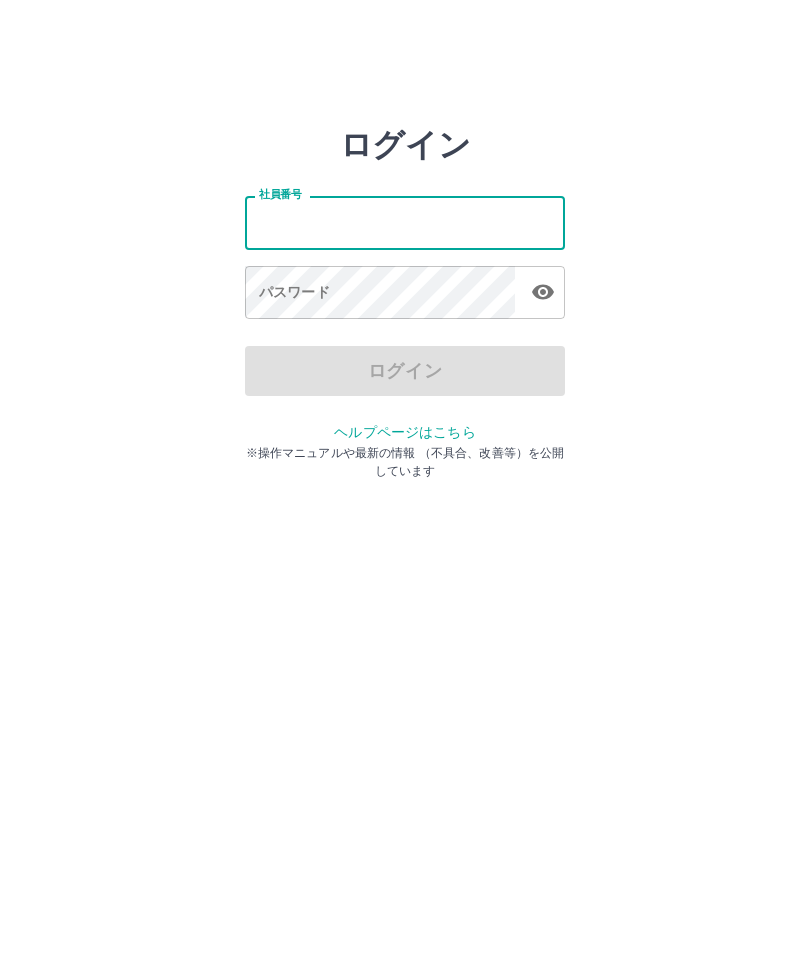 scroll, scrollTop: 0, scrollLeft: 0, axis: both 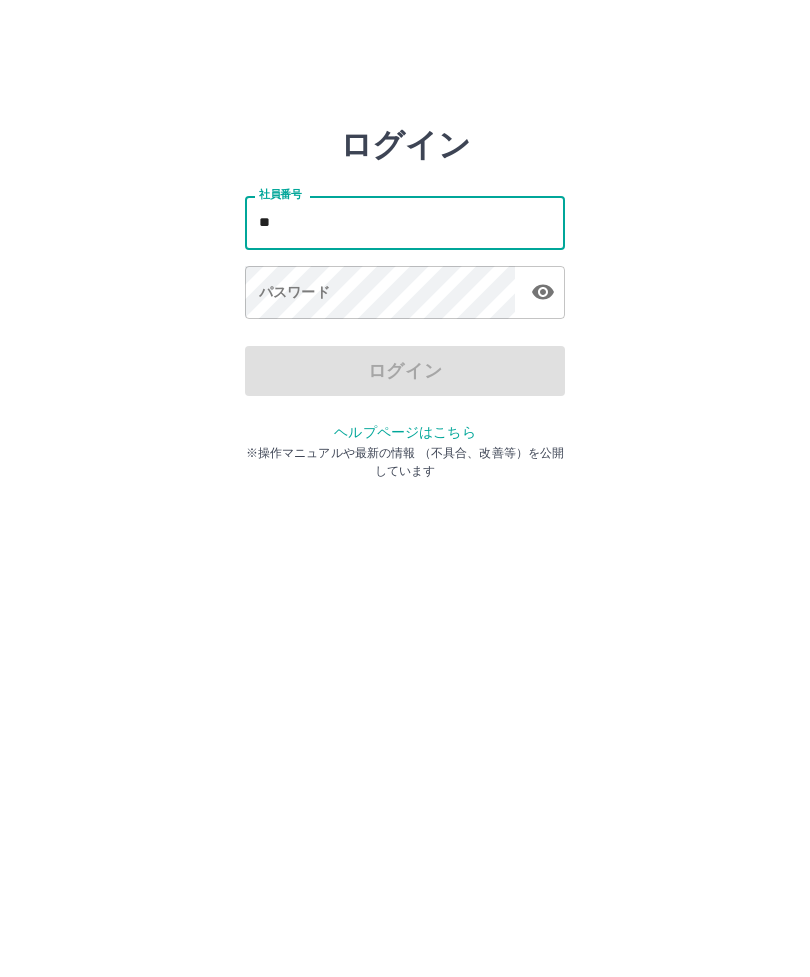 type on "*" 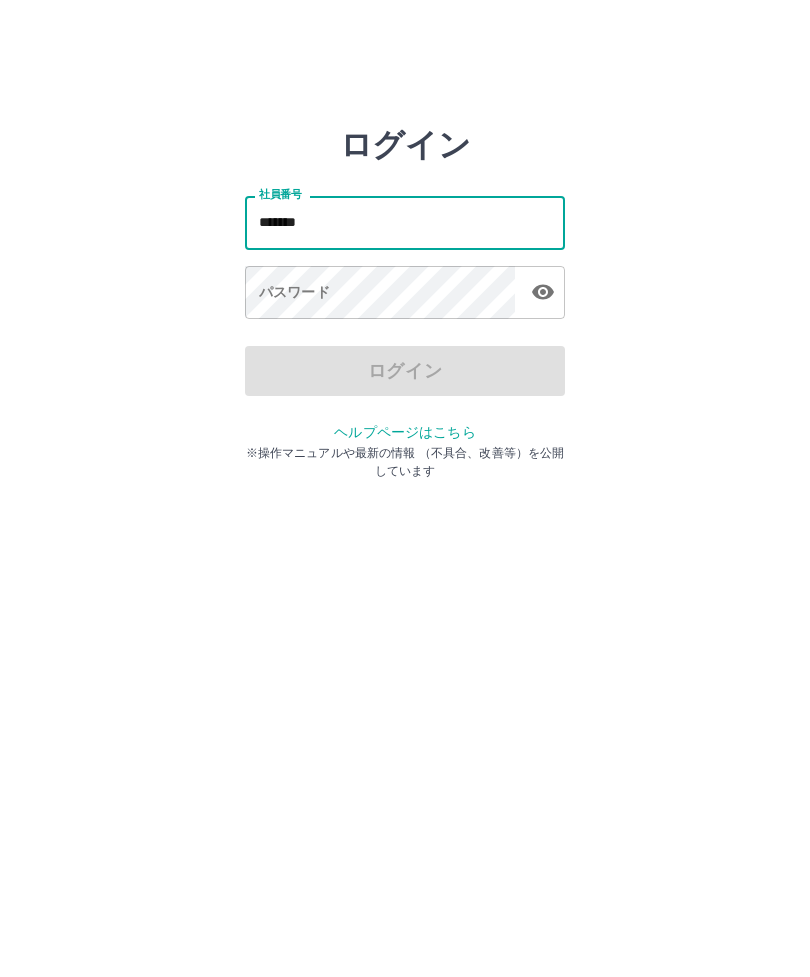 type on "*******" 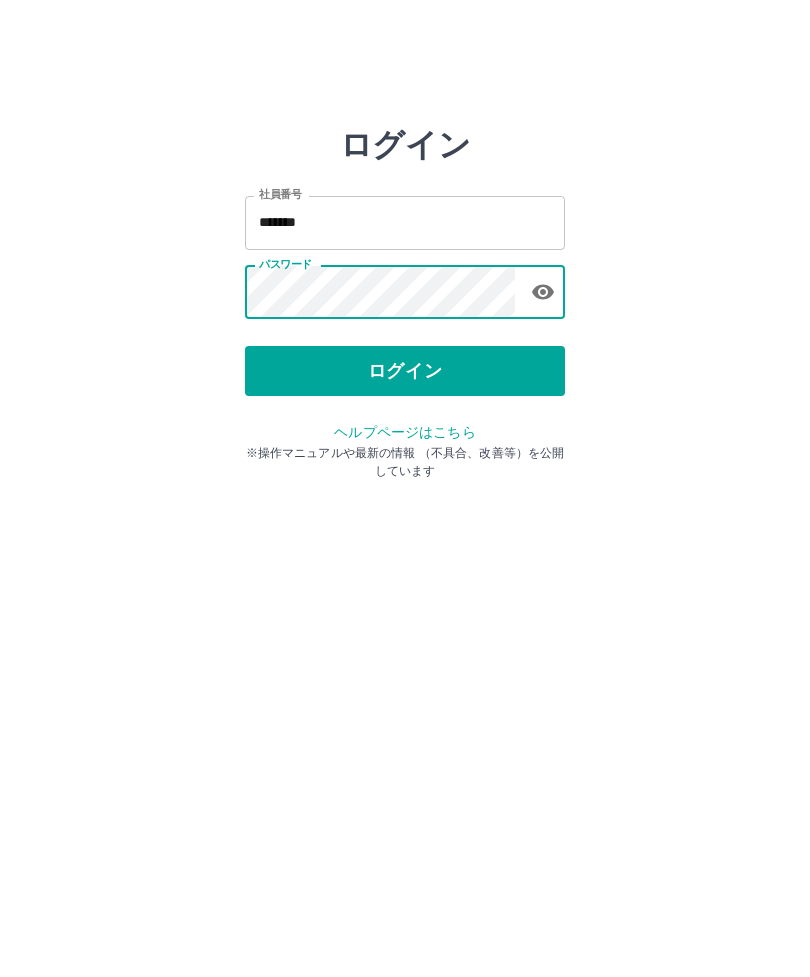click on "ログイン" at bounding box center (405, 371) 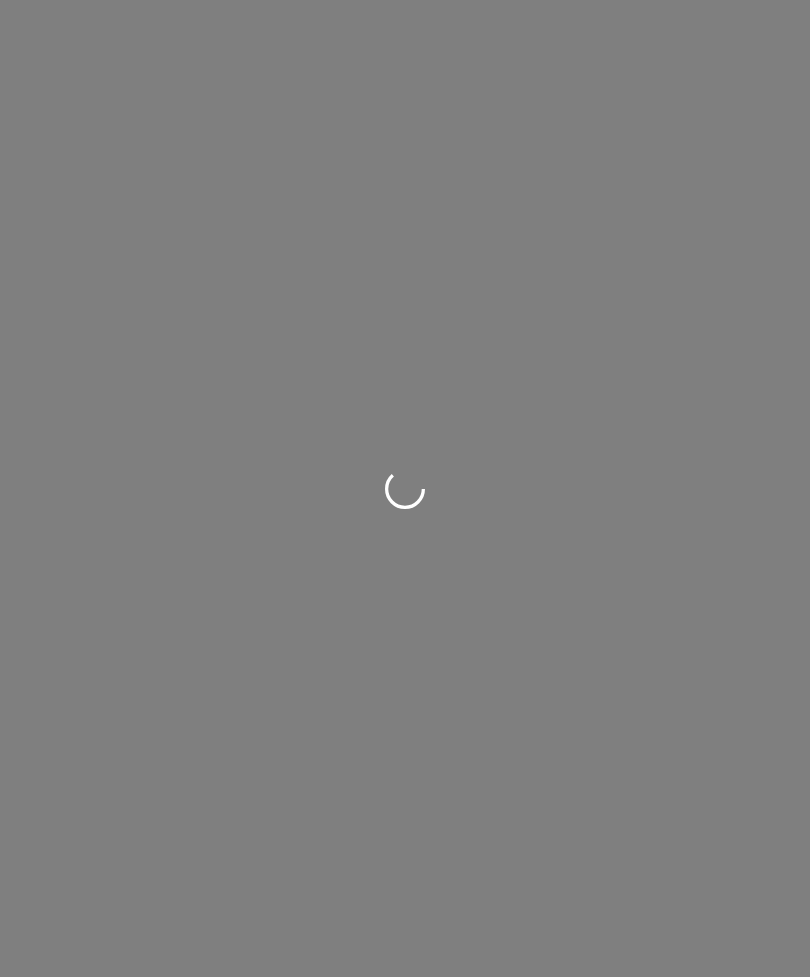 scroll, scrollTop: 0, scrollLeft: 0, axis: both 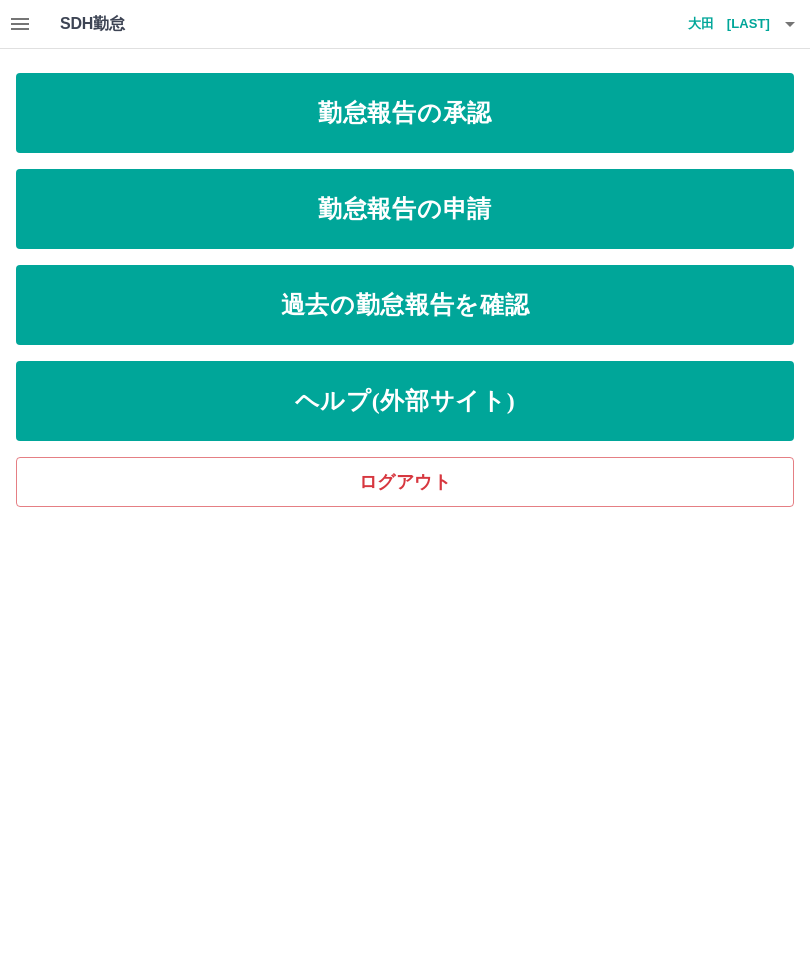 click on "勤怠報告の申請" at bounding box center [405, 209] 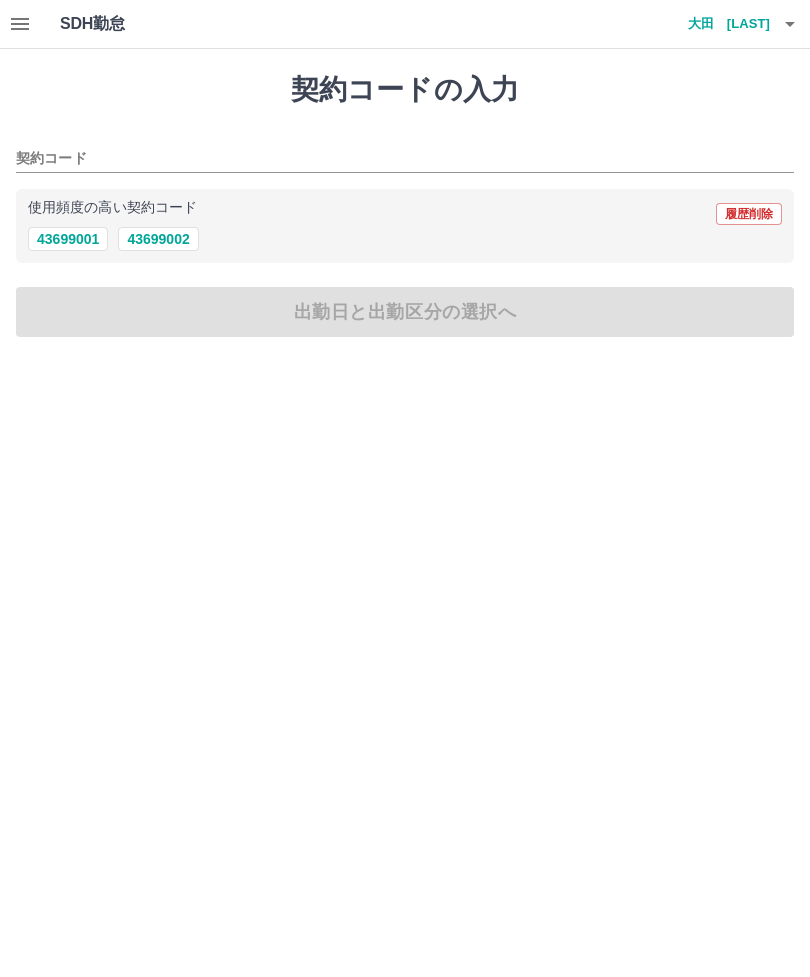 click on "43699002" at bounding box center (158, 239) 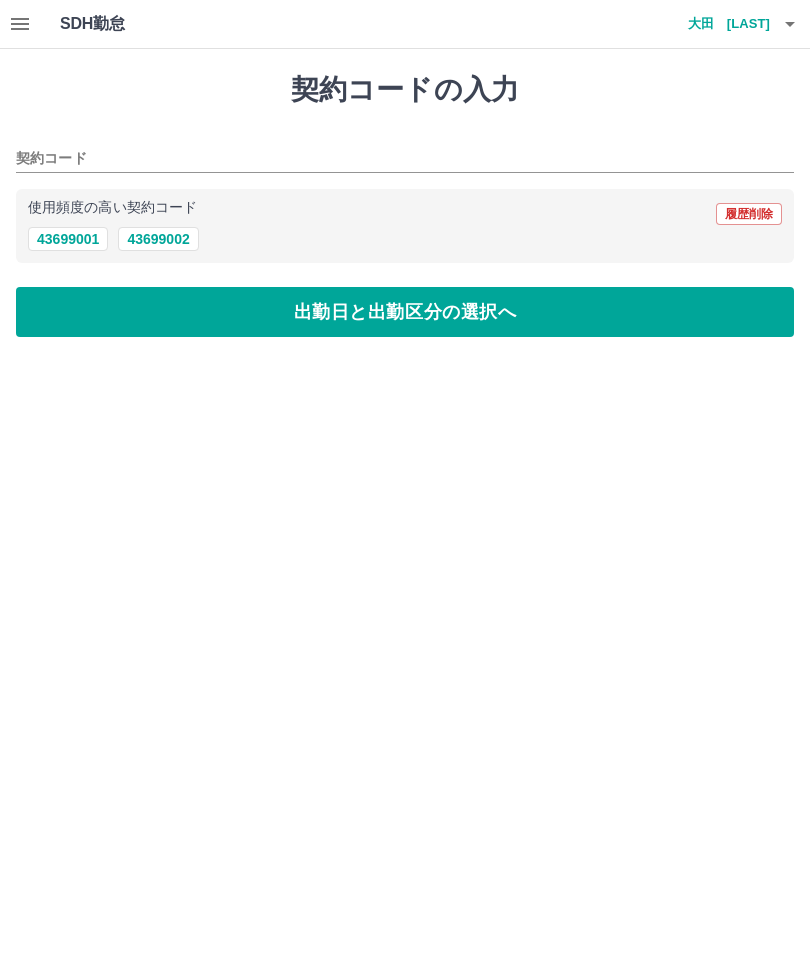 type on "********" 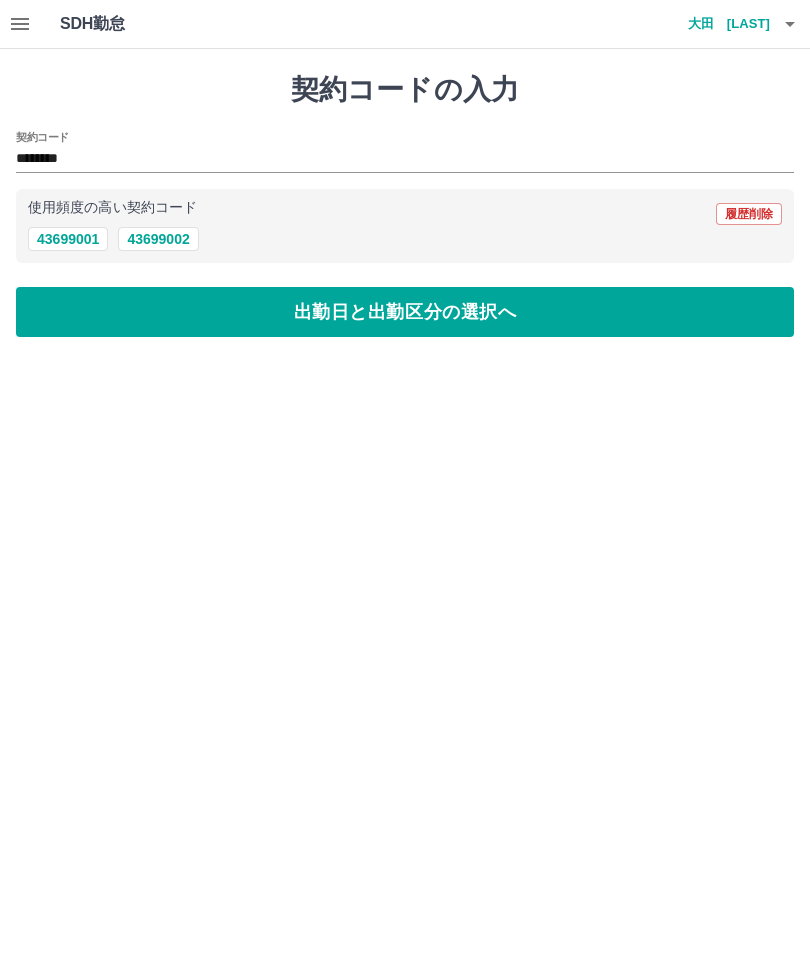 click on "出勤日と出勤区分の選択へ" at bounding box center (405, 312) 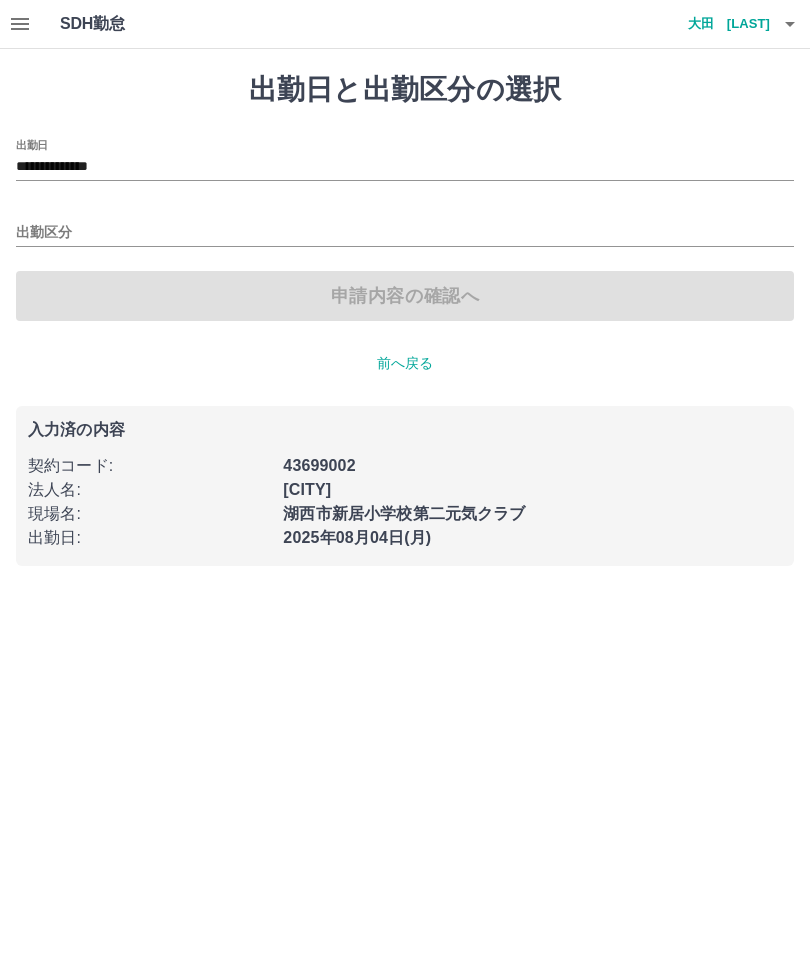 click on "出勤区分" at bounding box center [405, 233] 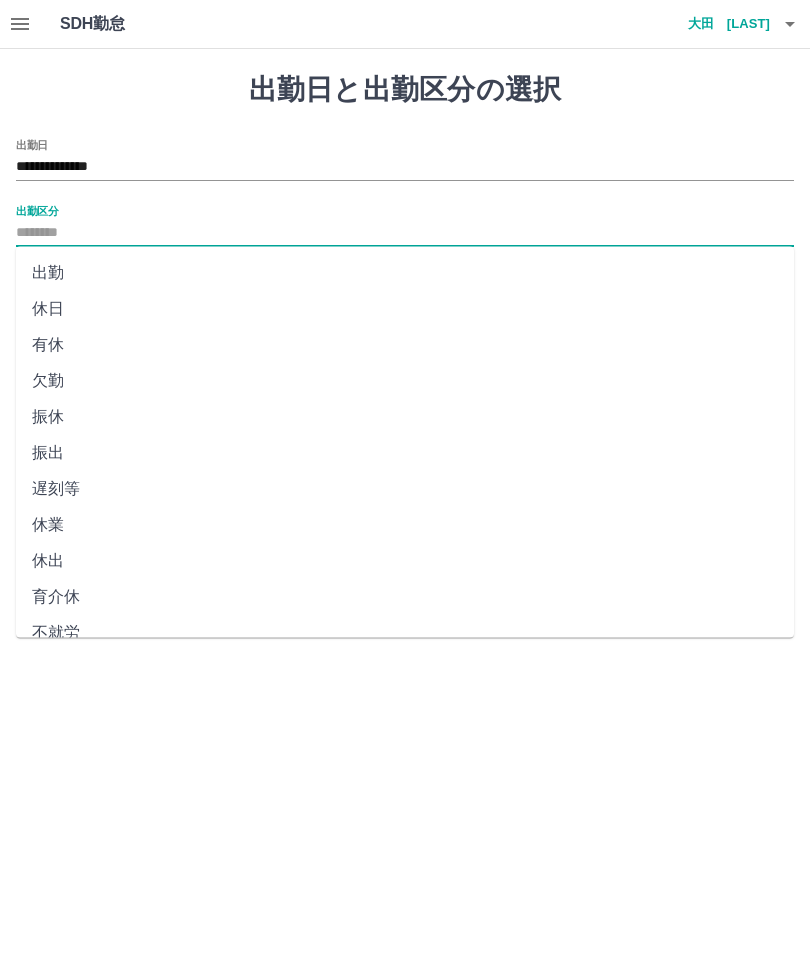 click on "出勤" at bounding box center [405, 273] 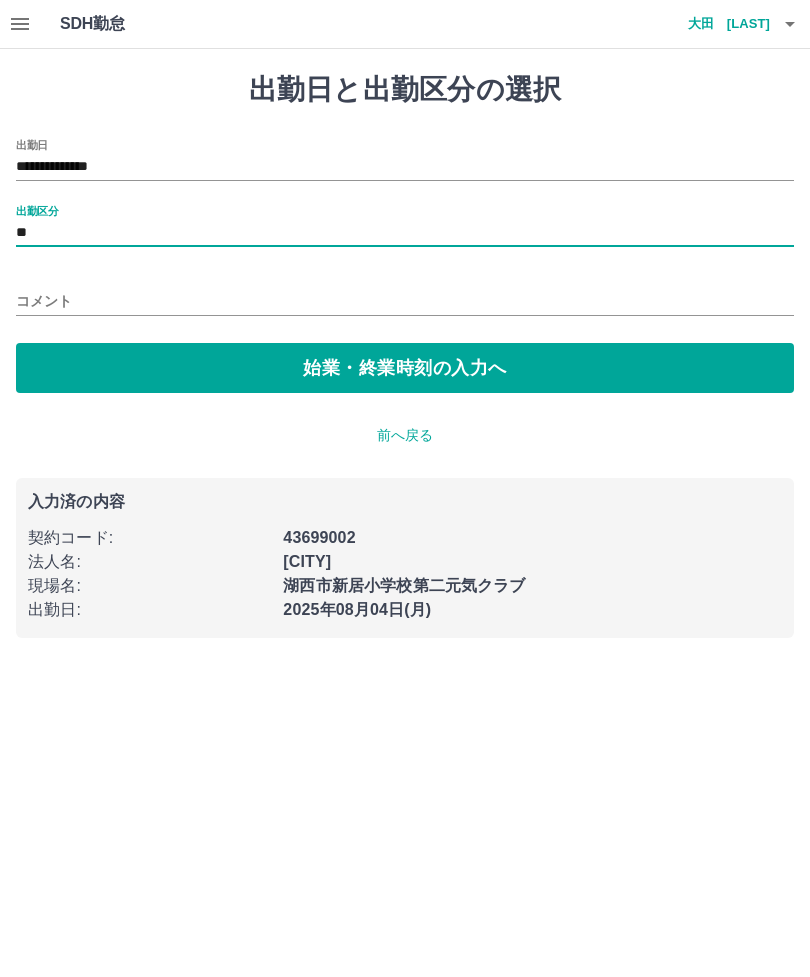 click on "始業・終業時刻の入力へ" at bounding box center (405, 368) 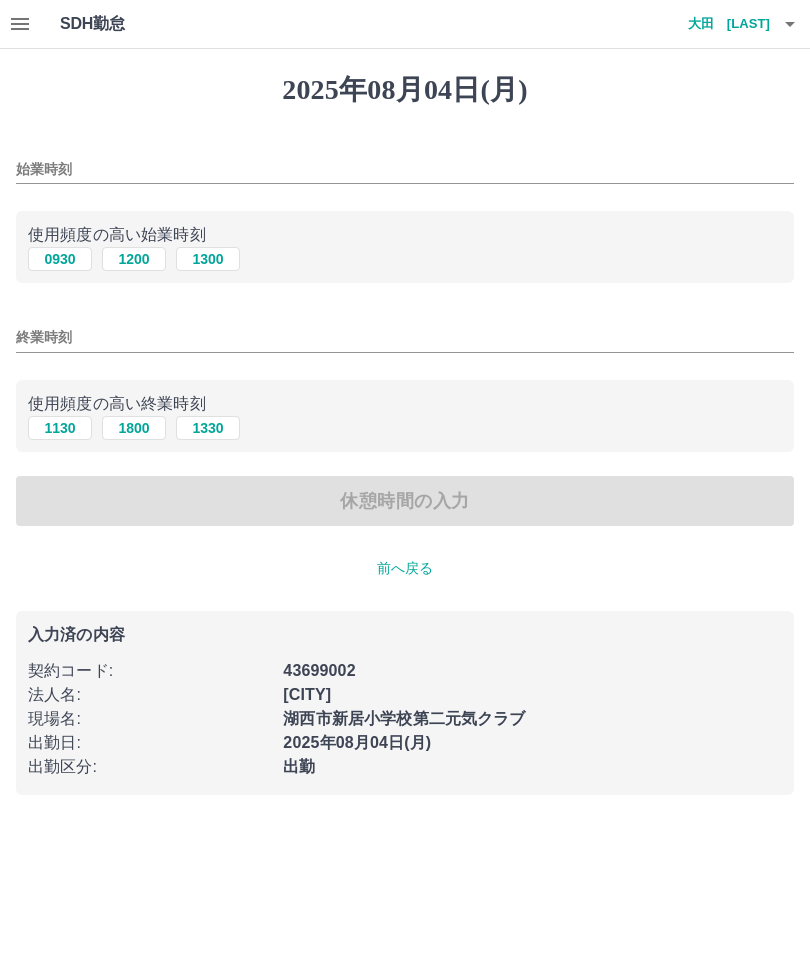 click on "始業時刻" at bounding box center (405, 169) 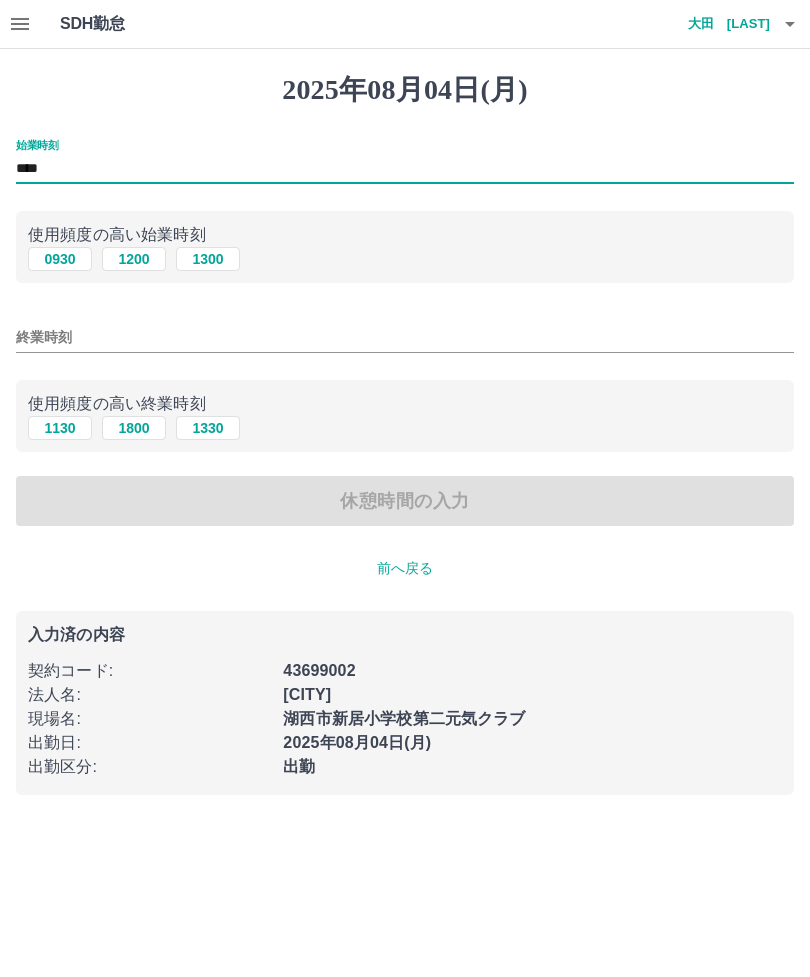 type on "****" 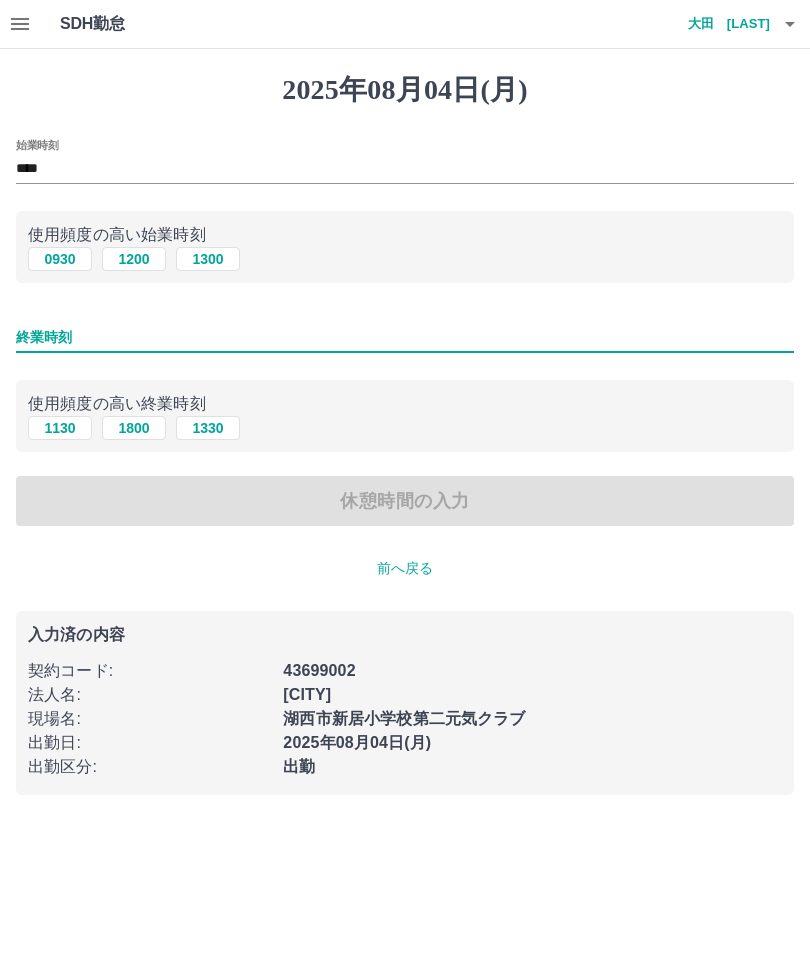 click on "1800" at bounding box center (134, 428) 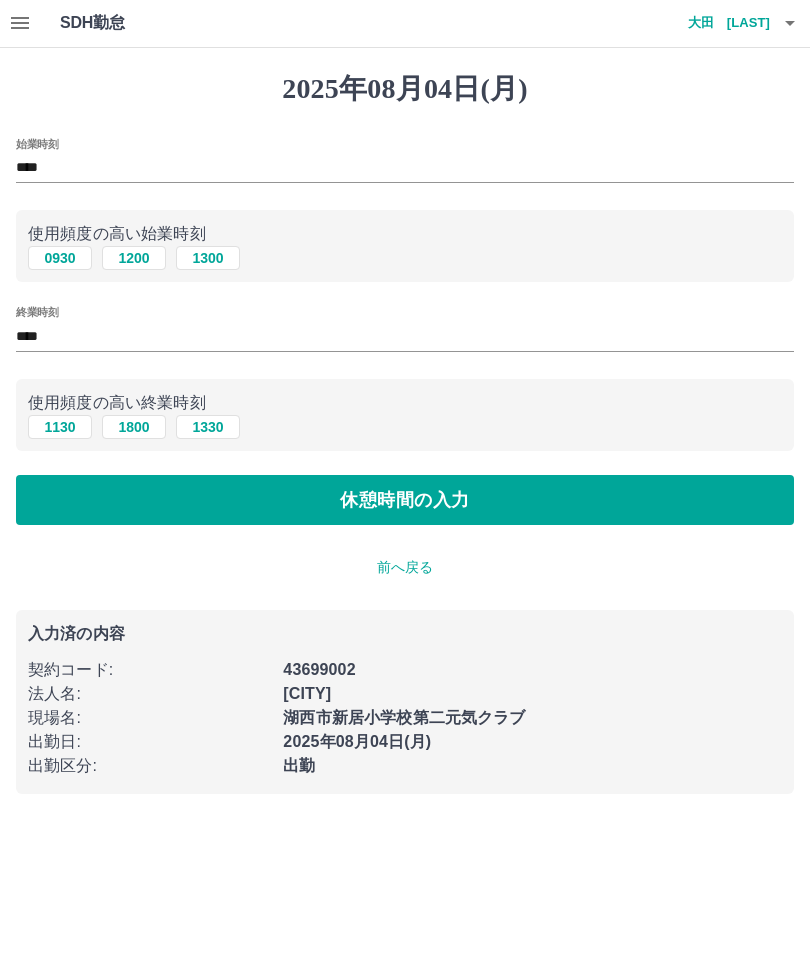 click on "休憩時間の入力" at bounding box center (405, 501) 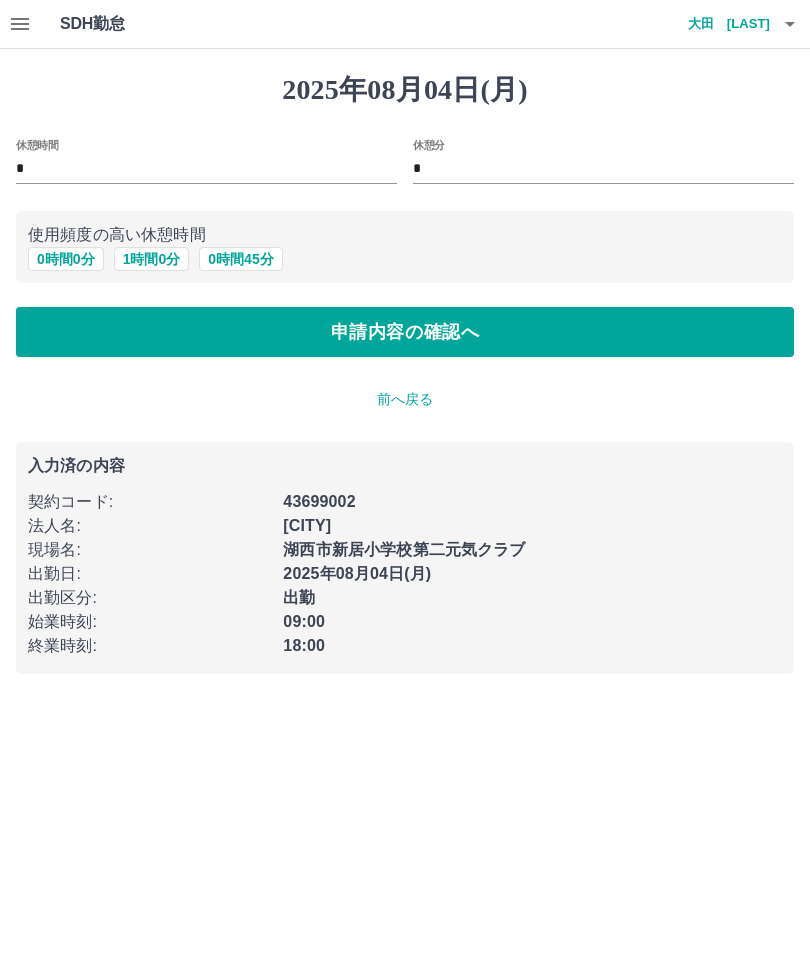 click on "1 時間 0 分" at bounding box center (152, 259) 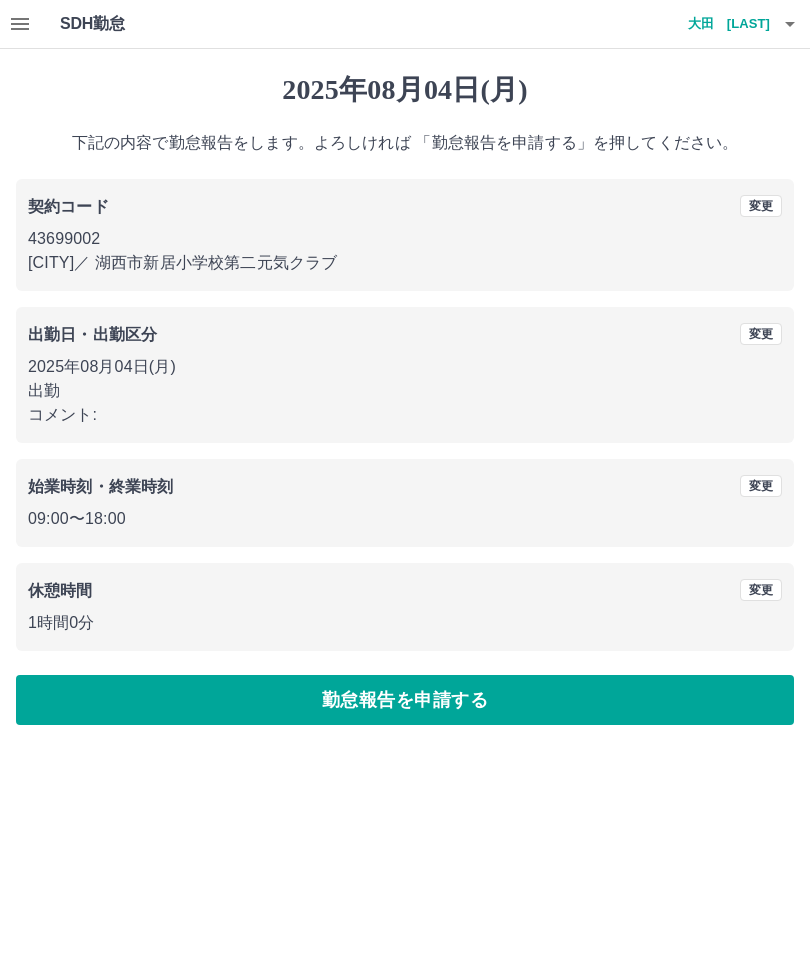 click on "勤怠報告を申請する" at bounding box center [405, 700] 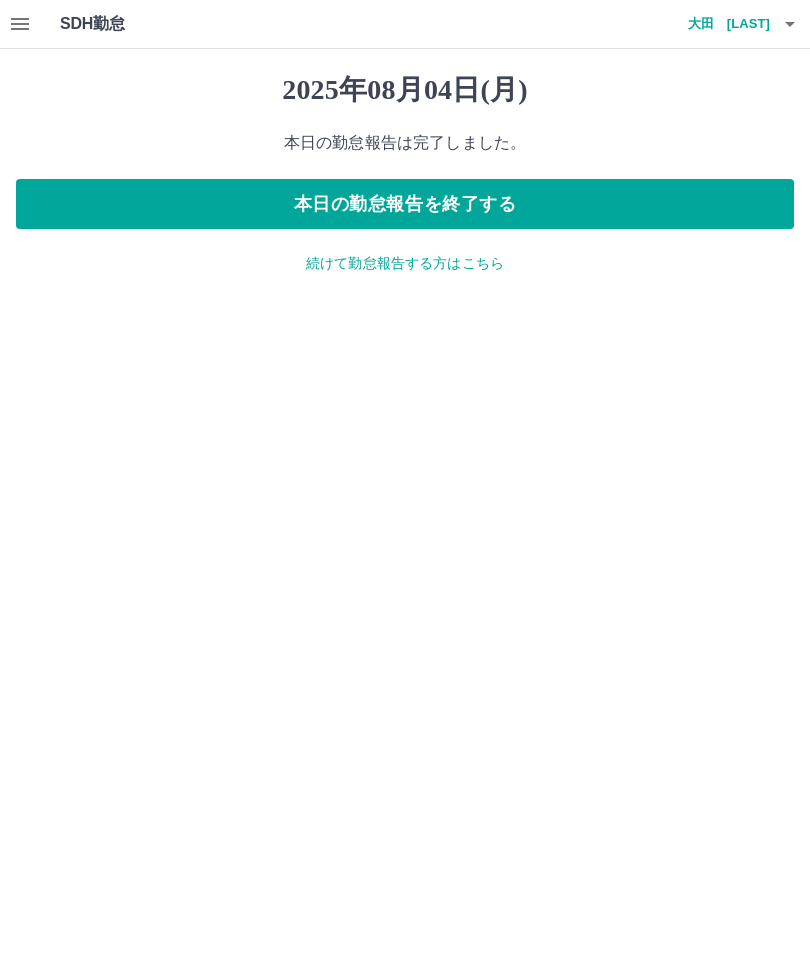 click on "続けて勤怠報告する方はこちら" at bounding box center [405, 263] 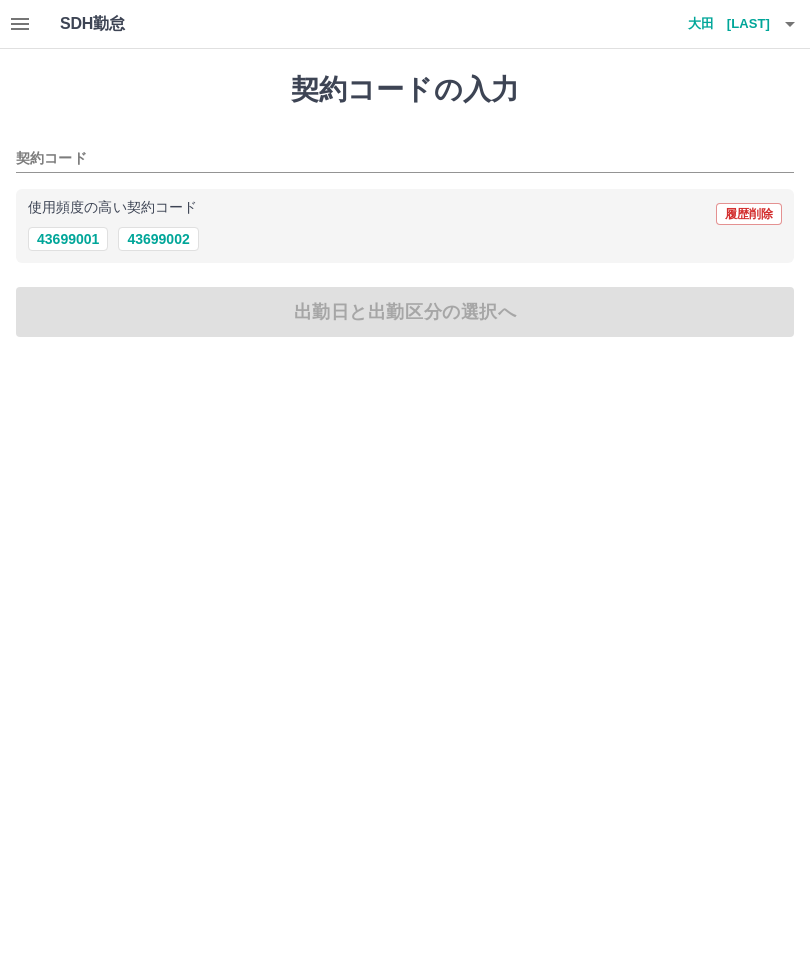 click on "43699002" at bounding box center (158, 239) 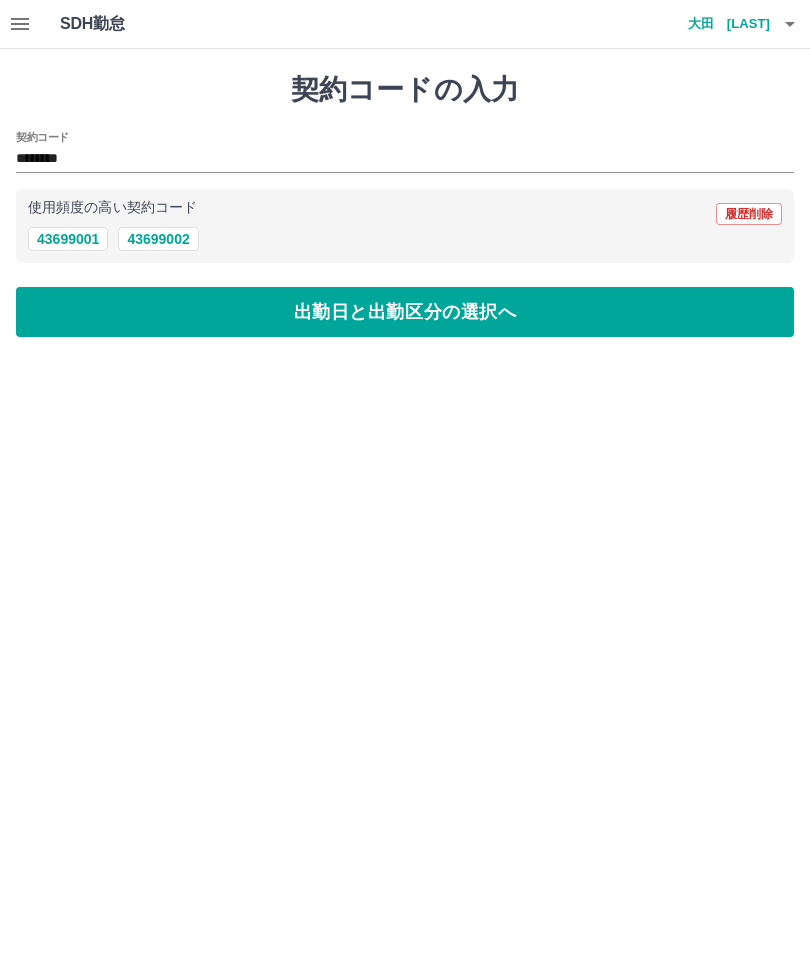 click on "出勤日と出勤区分の選択へ" at bounding box center [405, 312] 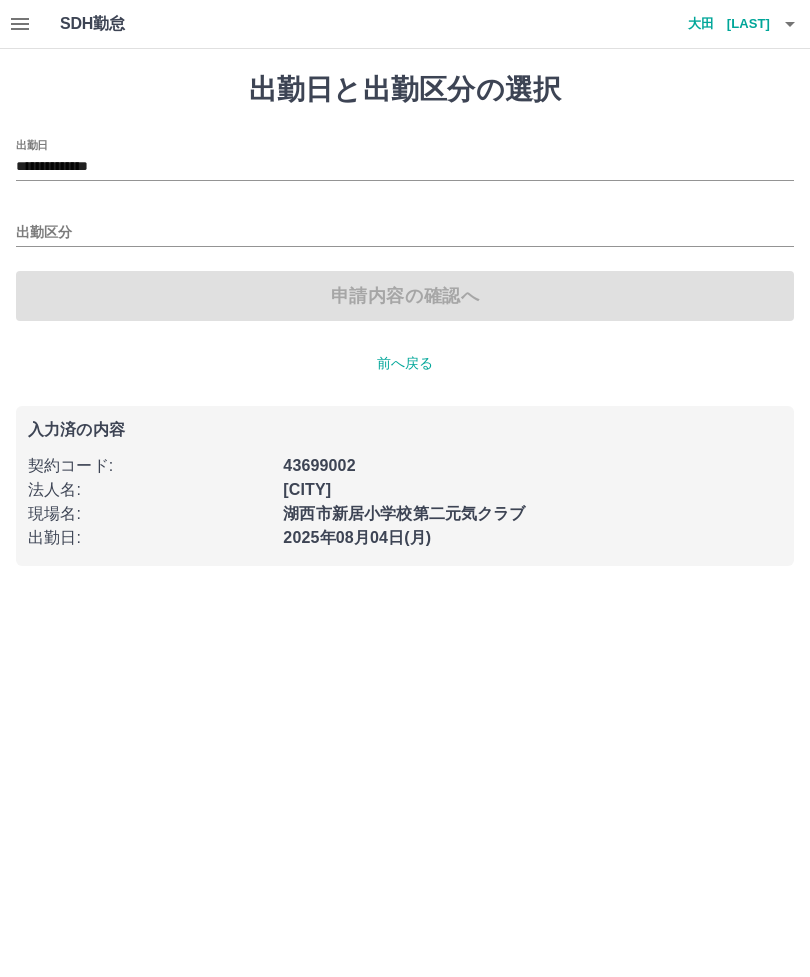 click on "**********" at bounding box center [405, 167] 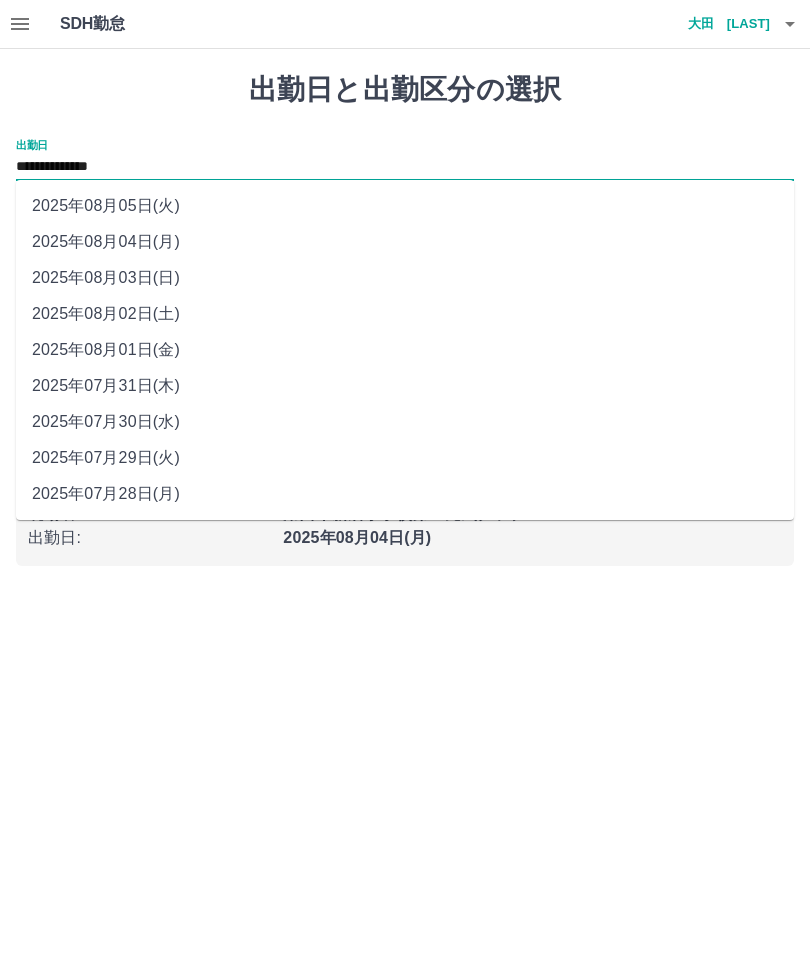 click on "2025年08月03日(日)" at bounding box center (405, 278) 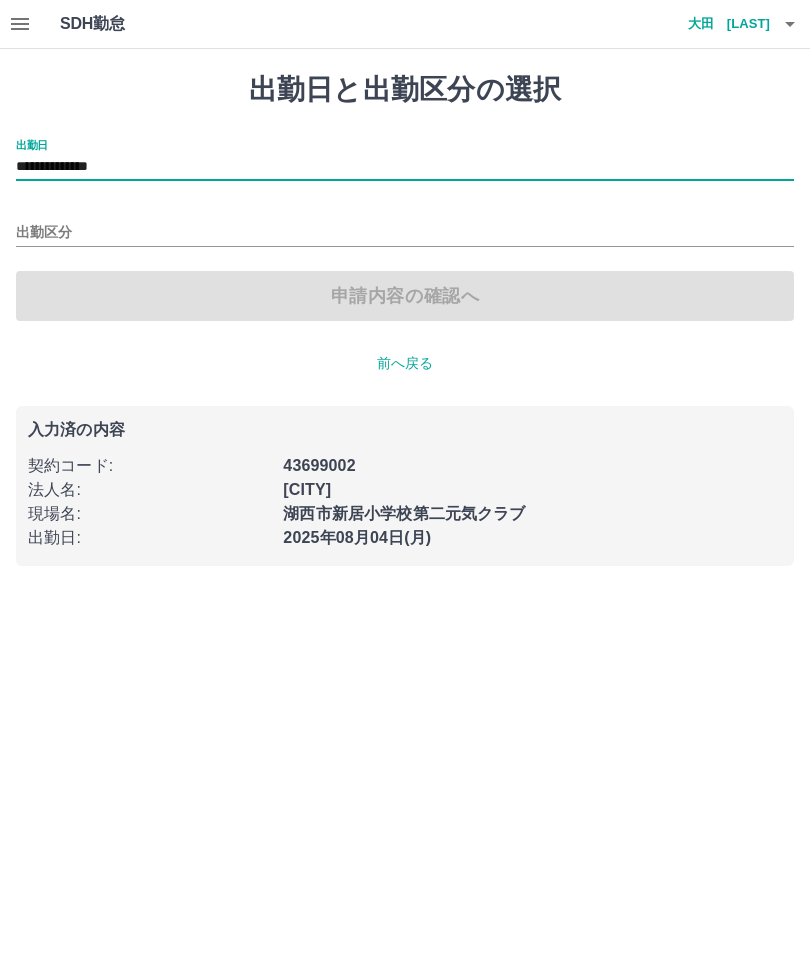 click on "出勤区分" at bounding box center (405, 233) 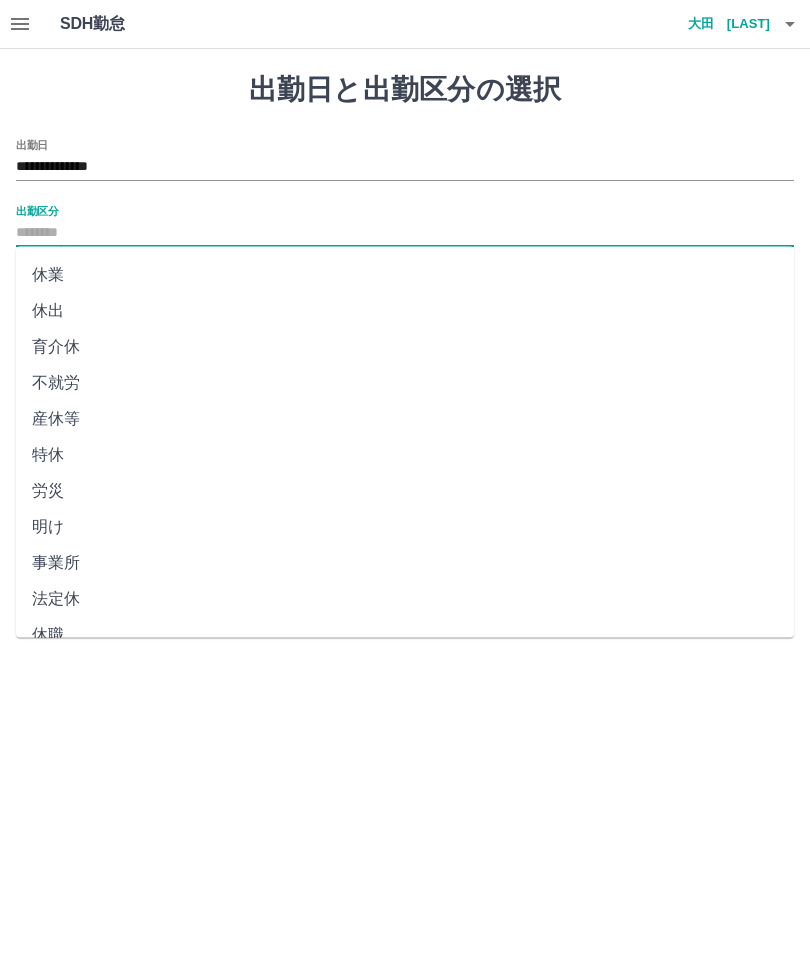 scroll, scrollTop: 248, scrollLeft: 0, axis: vertical 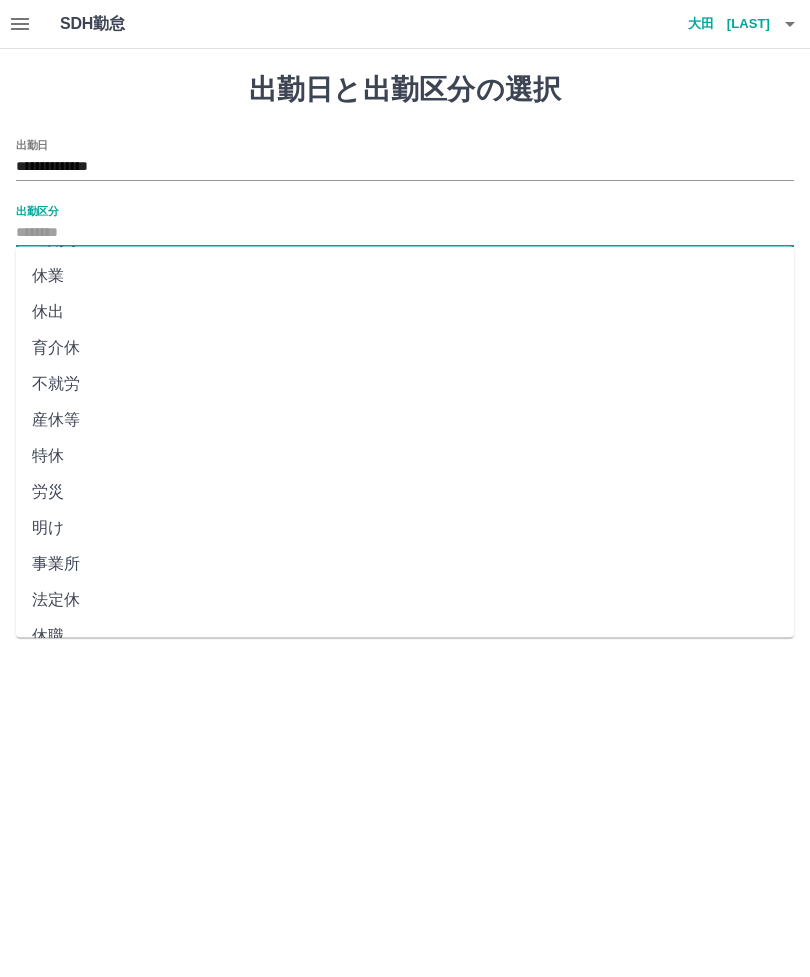 click on "法定休" at bounding box center (405, 601) 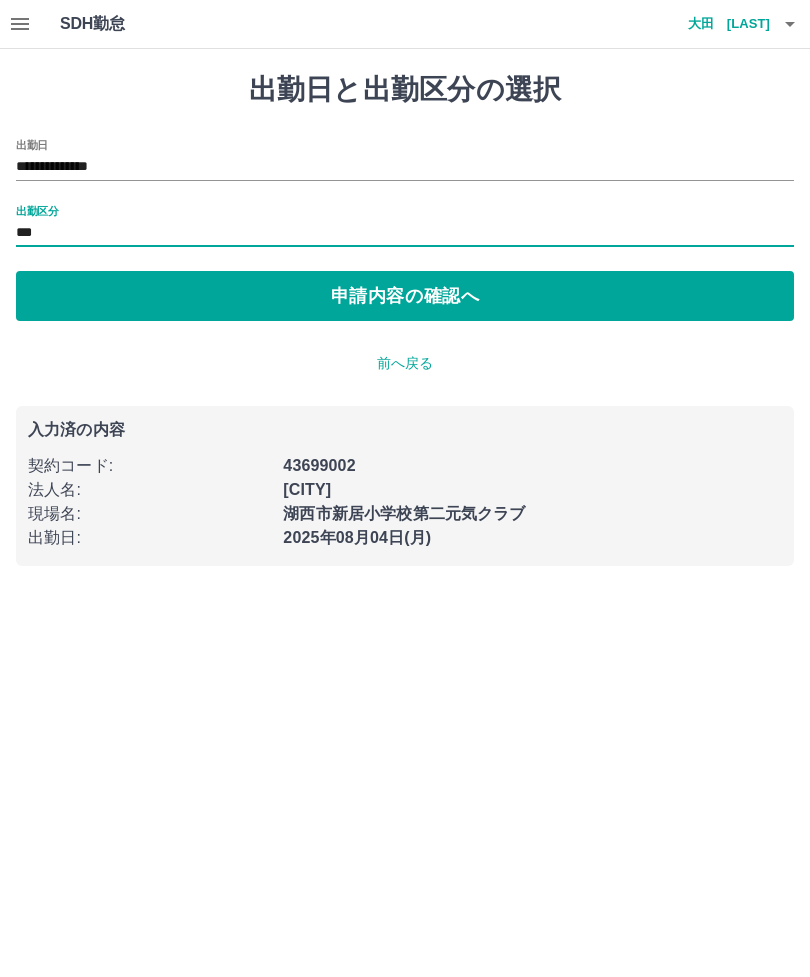 click on "申請内容の確認へ" at bounding box center (405, 296) 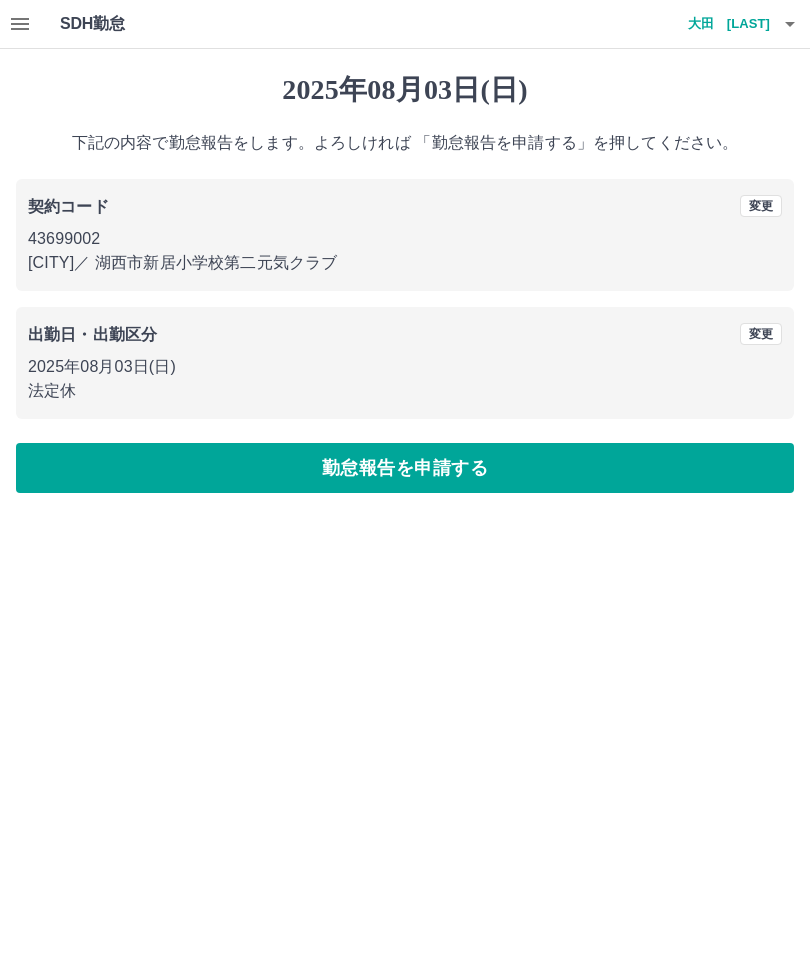 click on "勤怠報告を申請する" at bounding box center (405, 468) 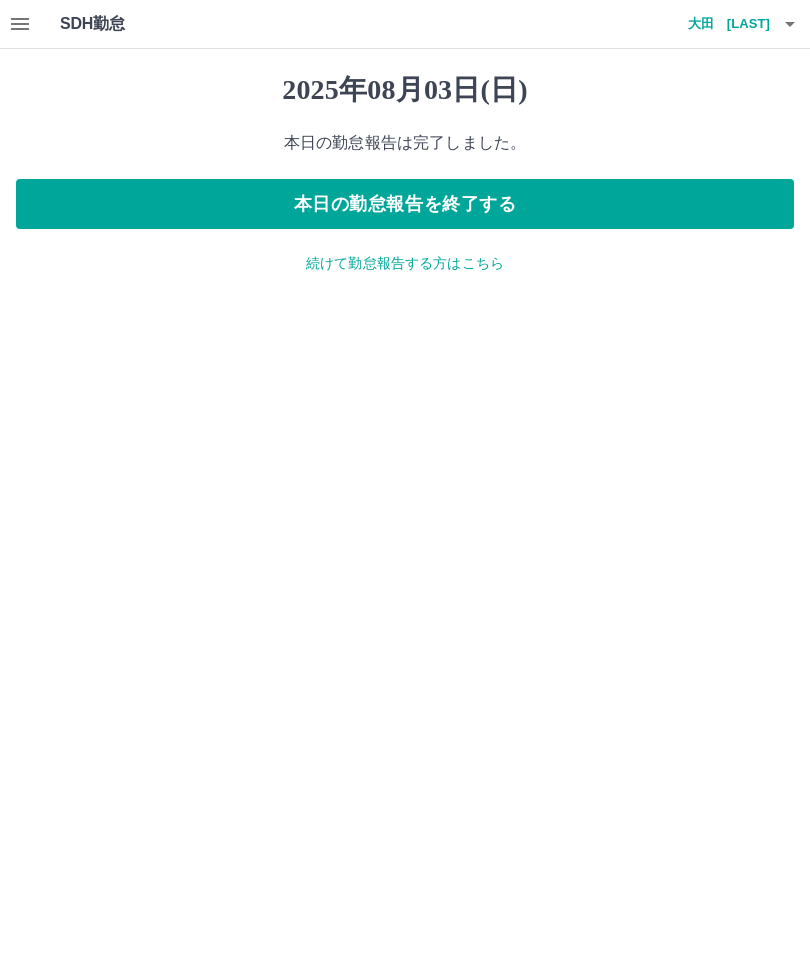 click on "本日の勤怠報告を終了する" at bounding box center (405, 204) 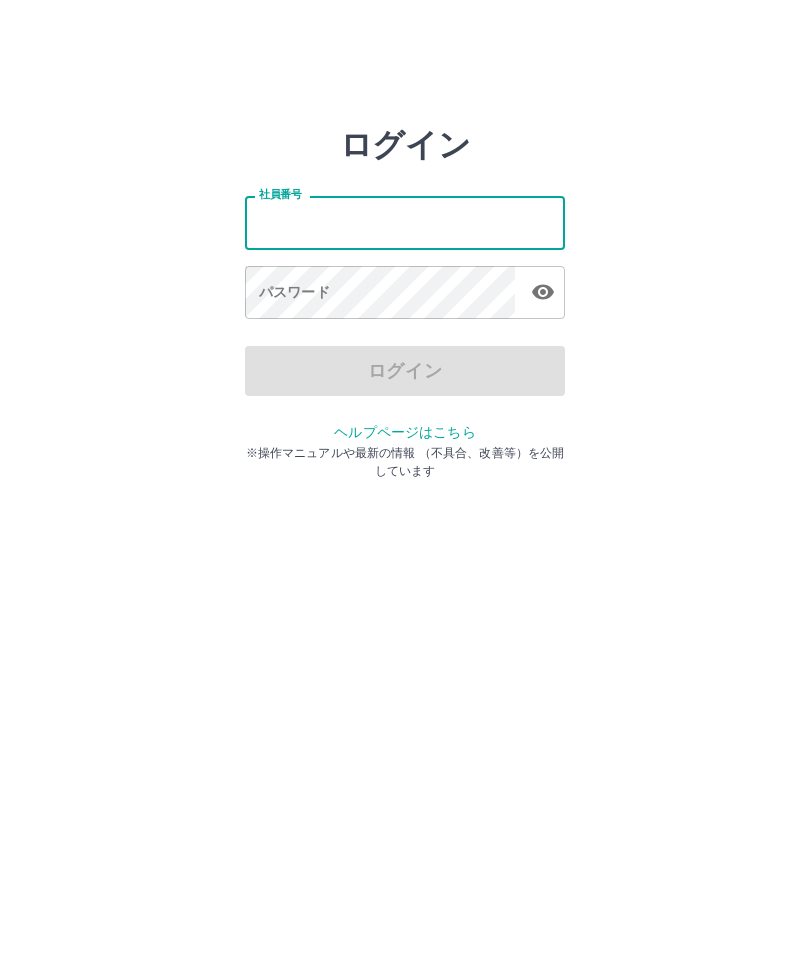 scroll, scrollTop: 0, scrollLeft: 0, axis: both 